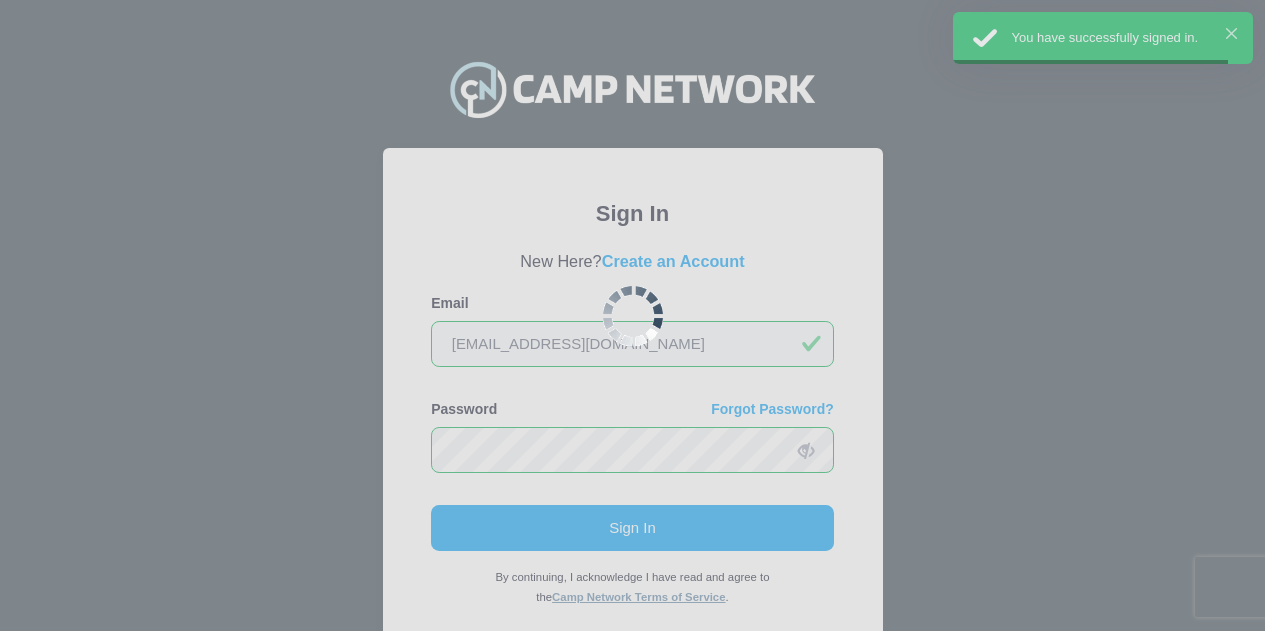 scroll, scrollTop: 0, scrollLeft: 0, axis: both 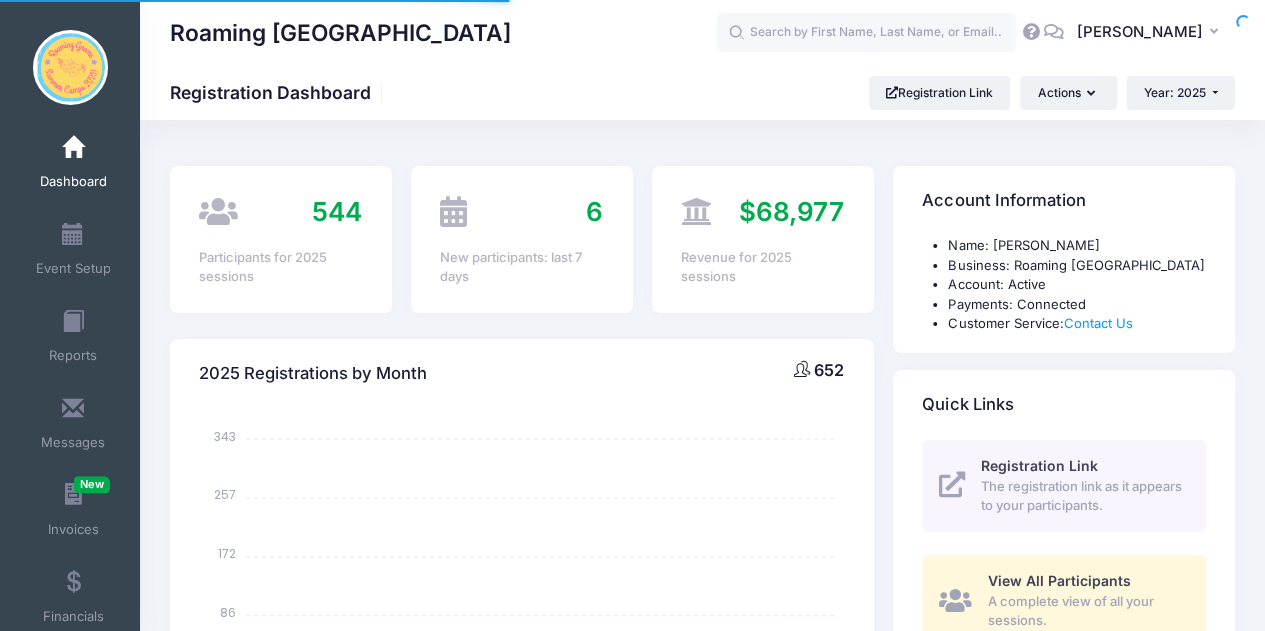 select 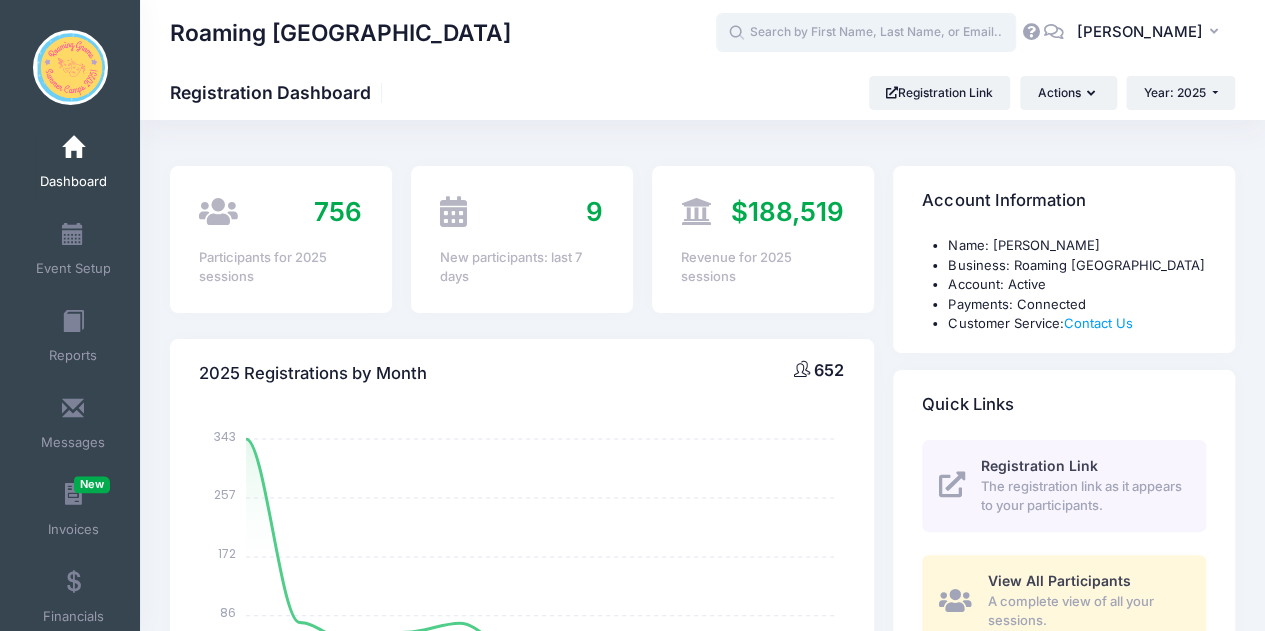 click at bounding box center [866, 33] 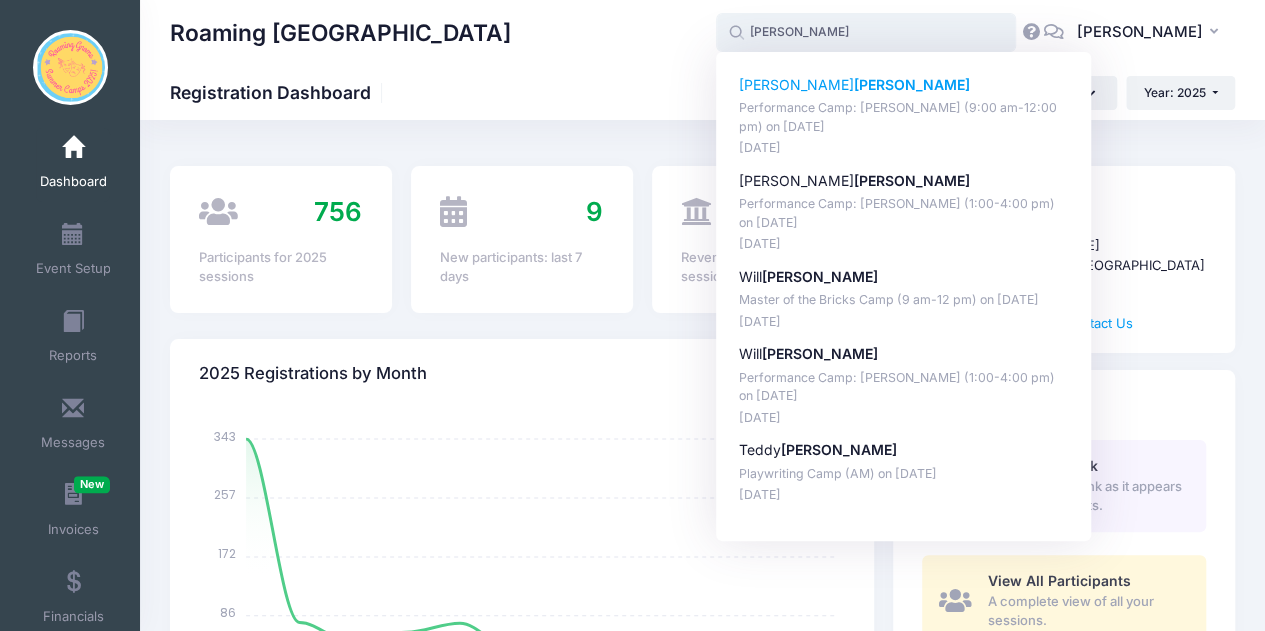 click on "Performance Camp: [PERSON_NAME] (9:00 am-12:00 pm) on [DATE]" at bounding box center [904, 117] 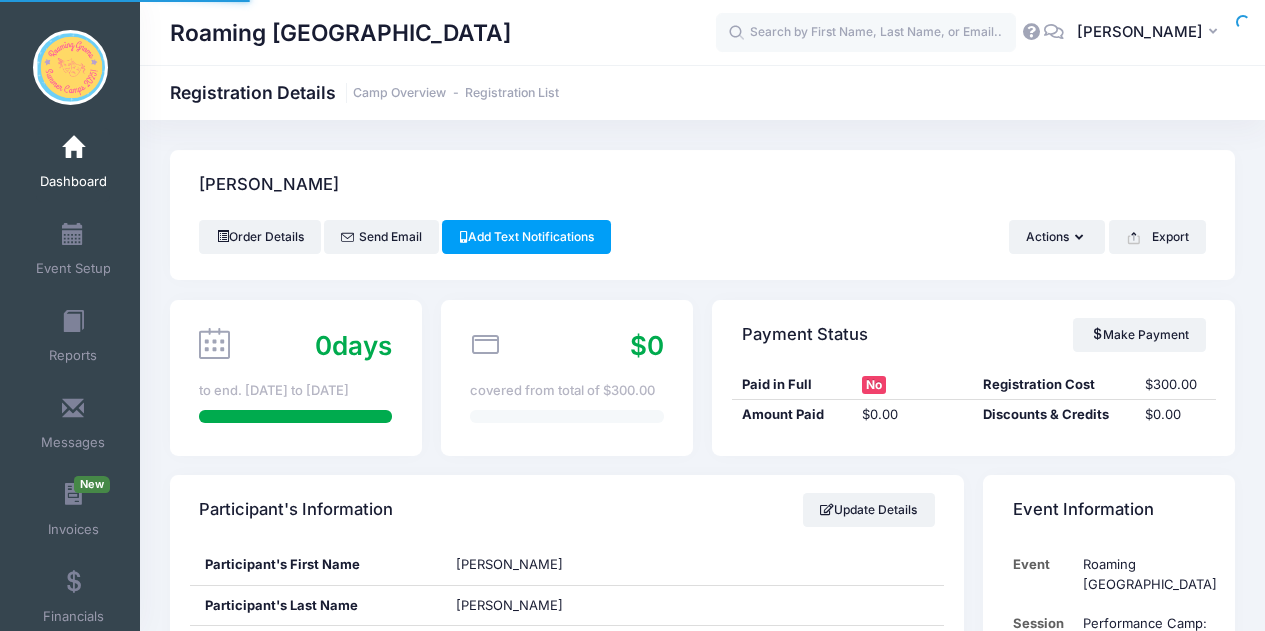 scroll, scrollTop: 0, scrollLeft: 0, axis: both 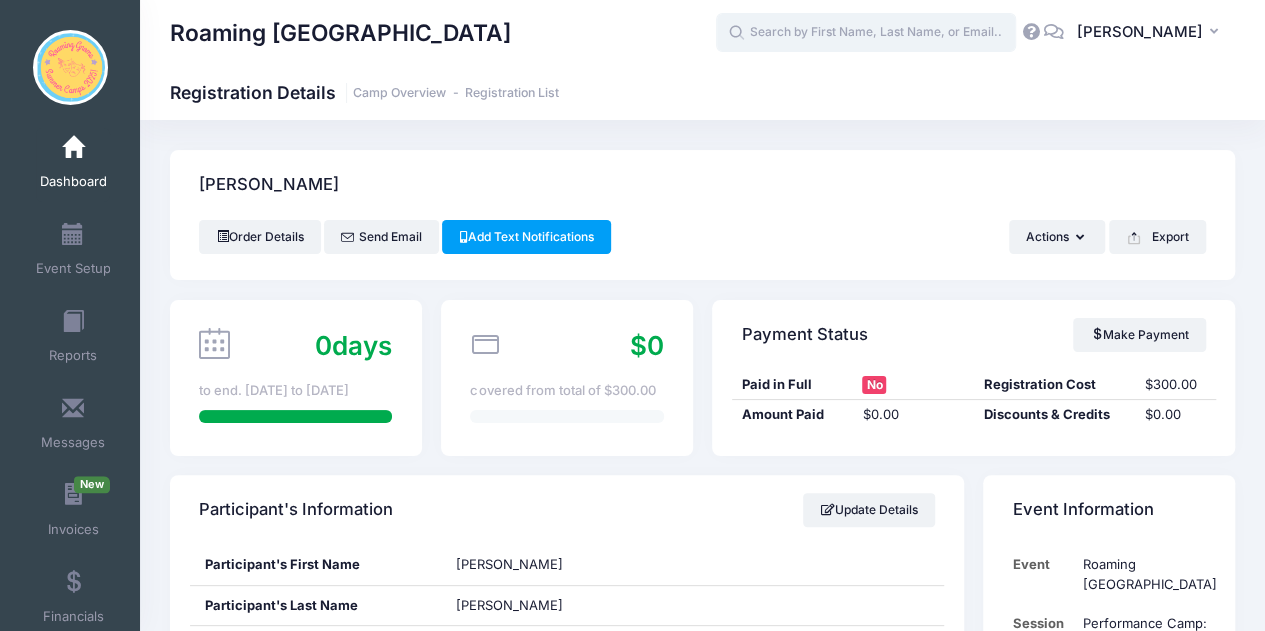 click at bounding box center (866, 33) 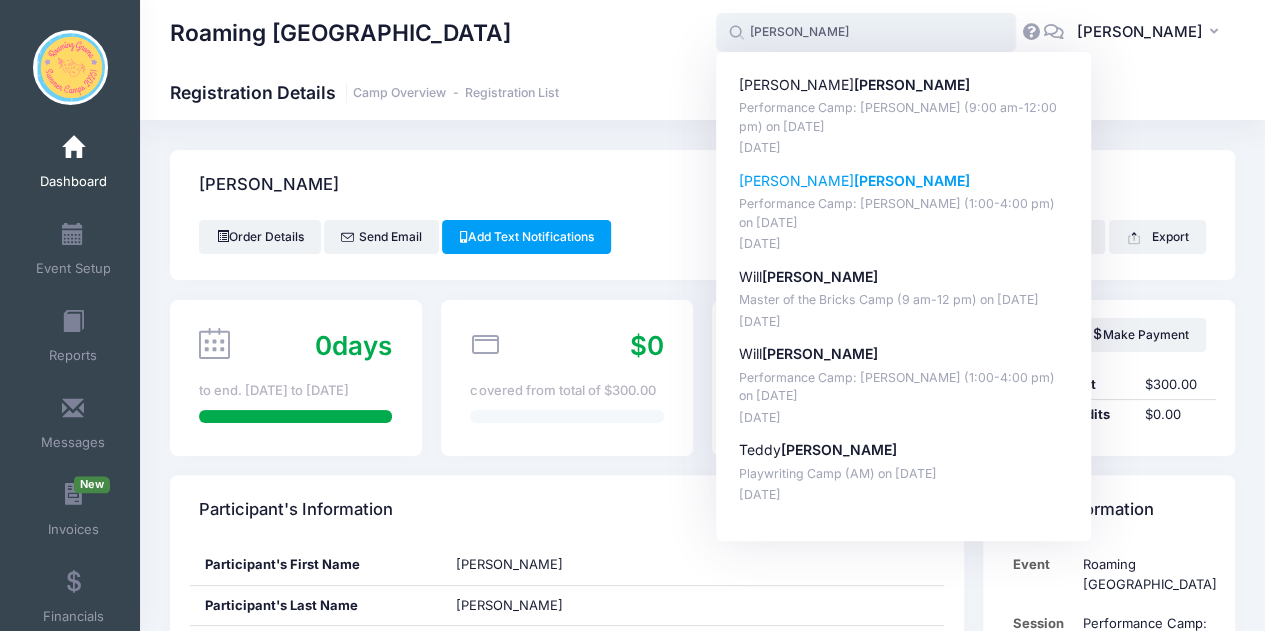 click on "[PERSON_NAME]" at bounding box center [912, 180] 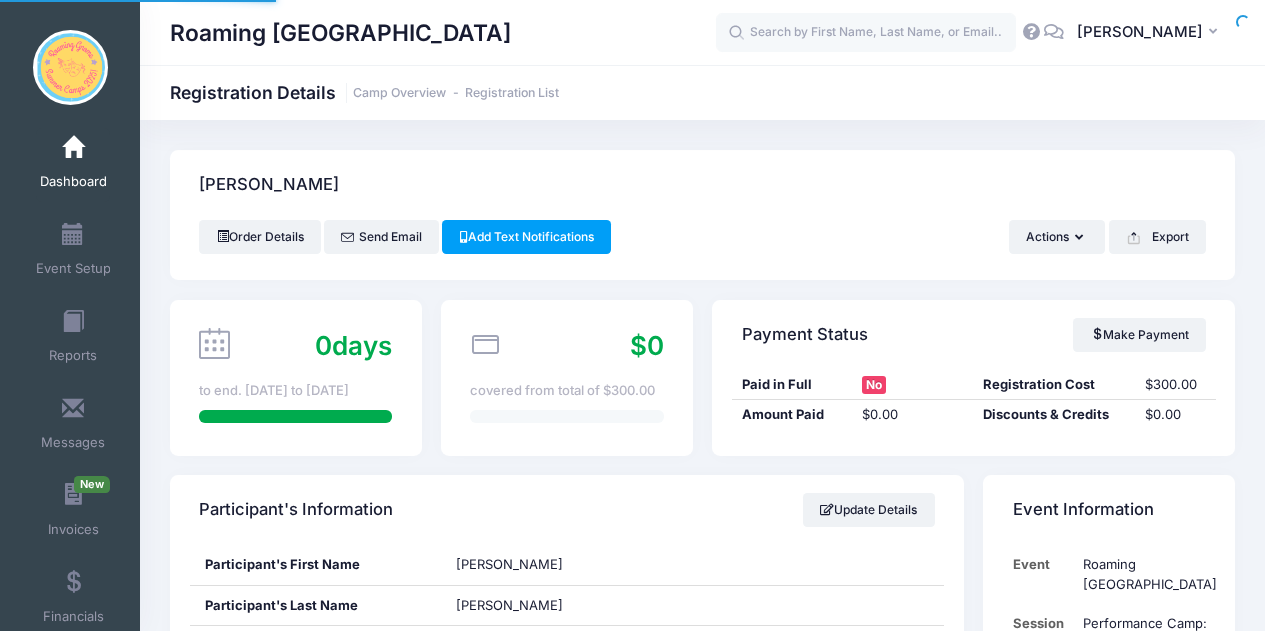 scroll, scrollTop: 0, scrollLeft: 0, axis: both 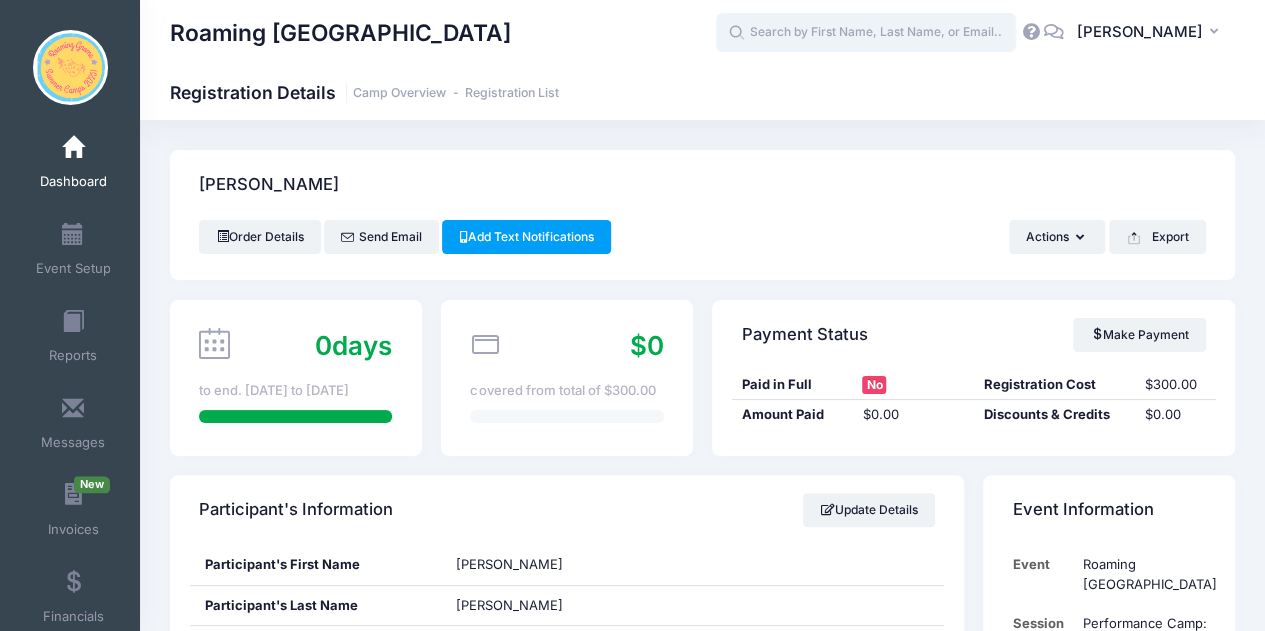 click at bounding box center [866, 33] 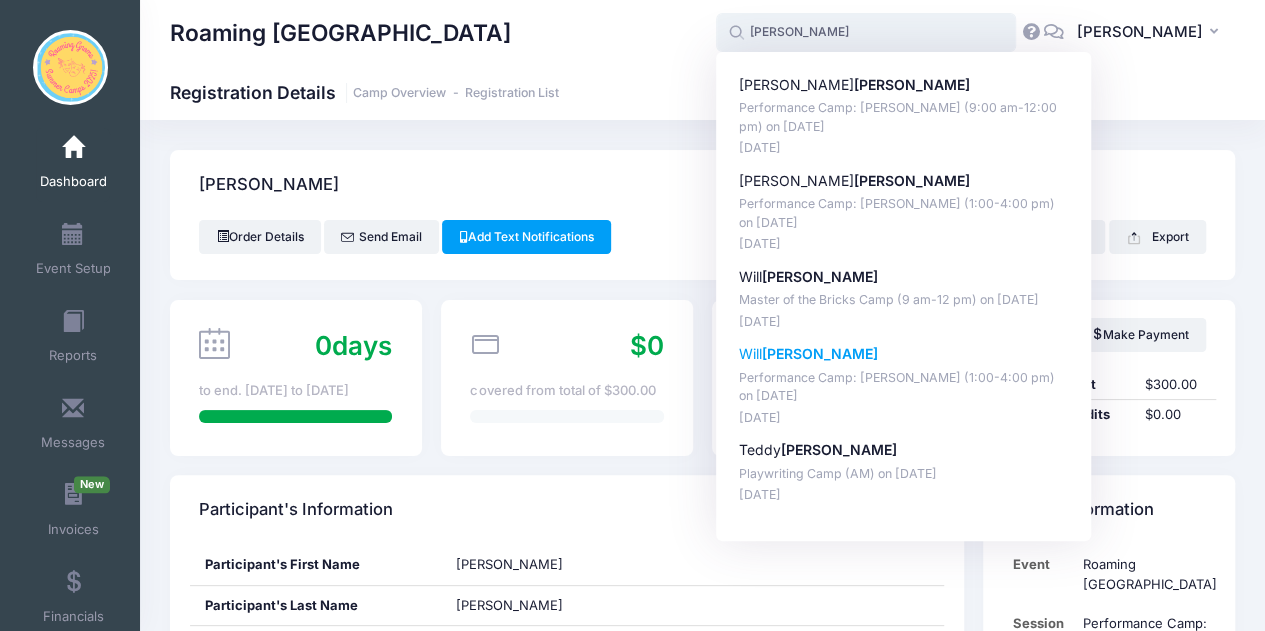 click on "Performance Camp: [PERSON_NAME] (1:00-4:00 pm) on [DATE]" at bounding box center (904, 387) 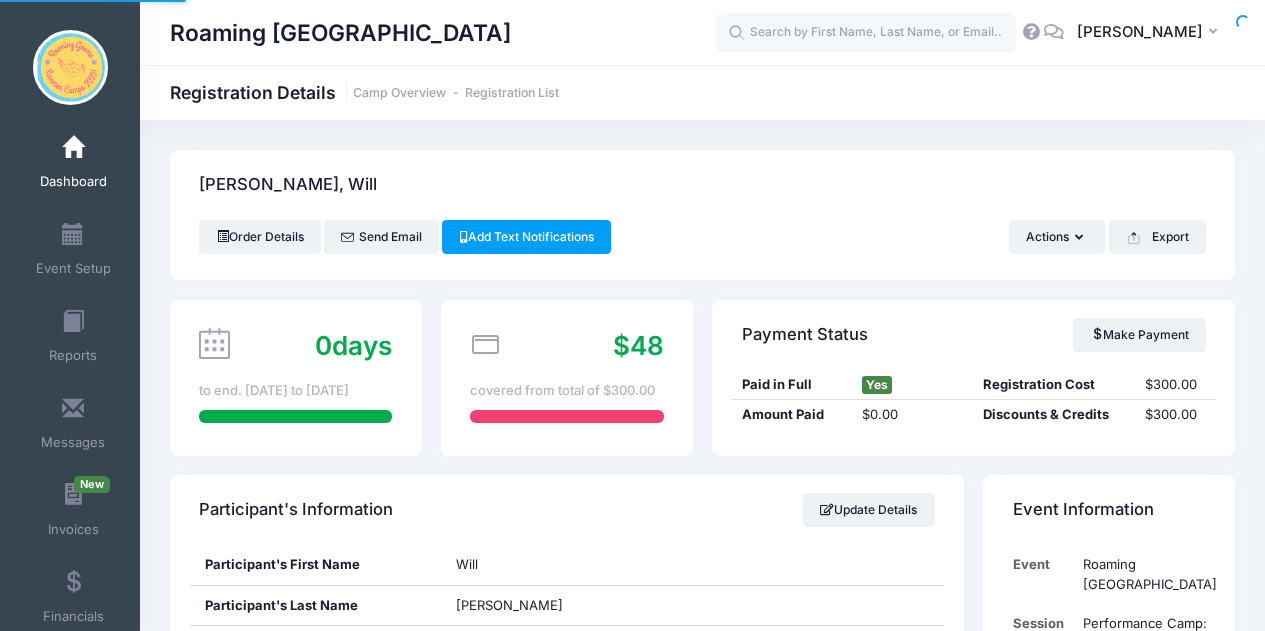 scroll, scrollTop: 0, scrollLeft: 0, axis: both 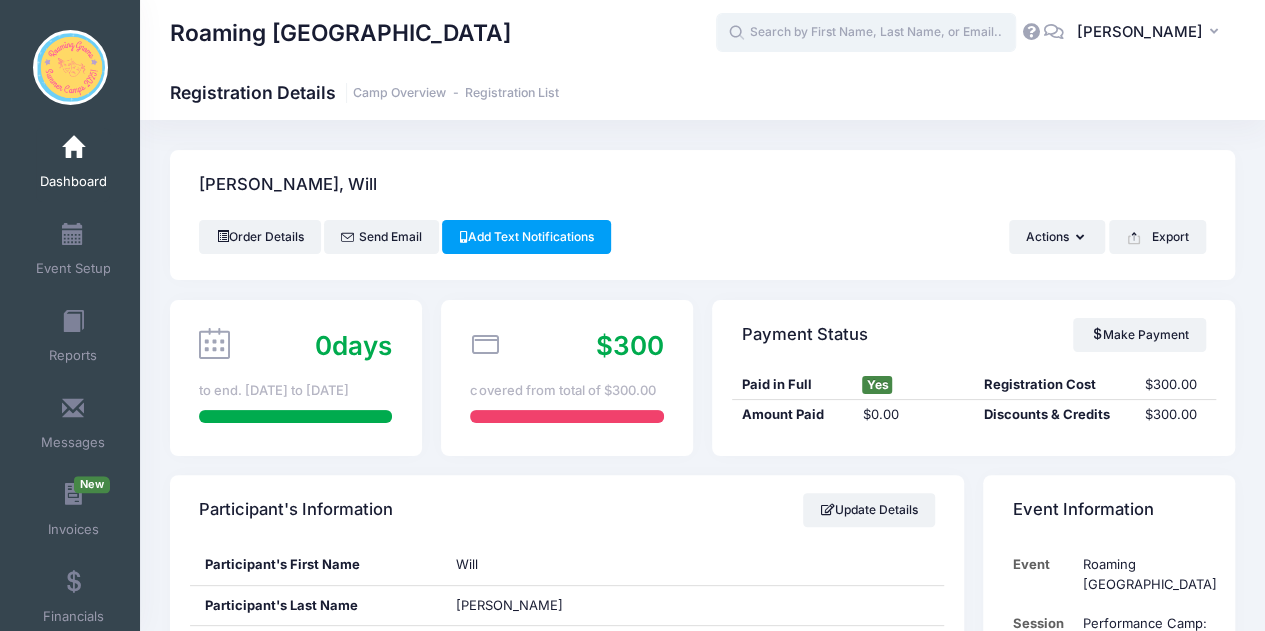 click at bounding box center (866, 33) 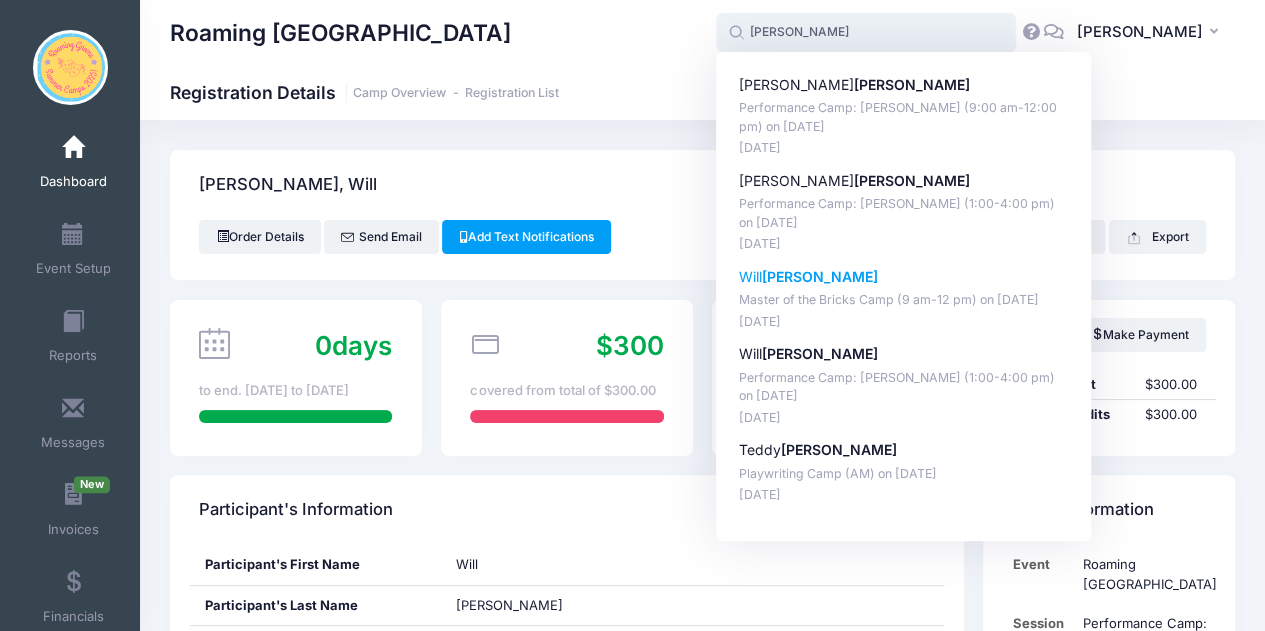 click on "Will  Wagner" at bounding box center (904, 277) 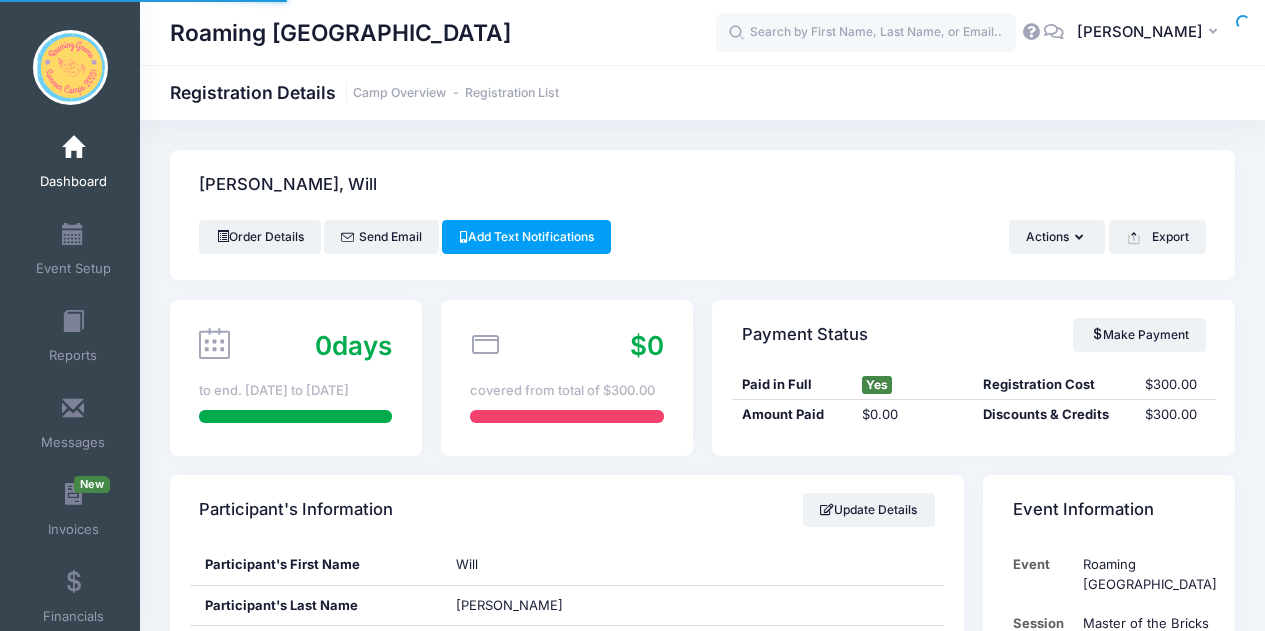 scroll, scrollTop: 0, scrollLeft: 0, axis: both 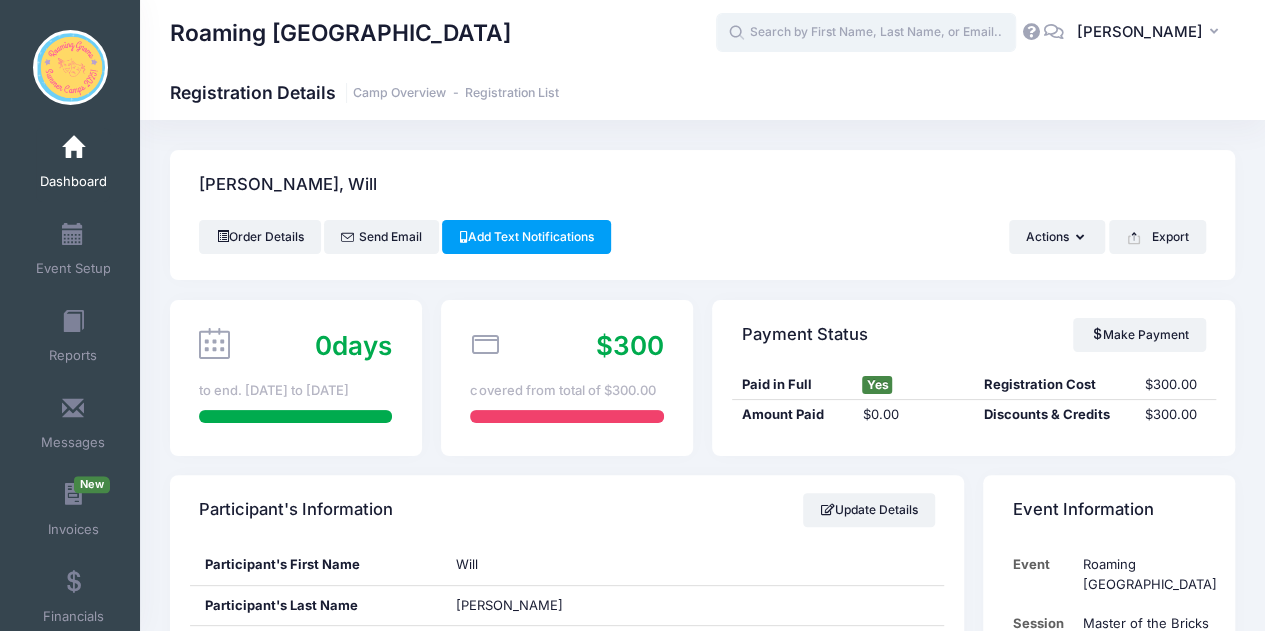 click at bounding box center [866, 33] 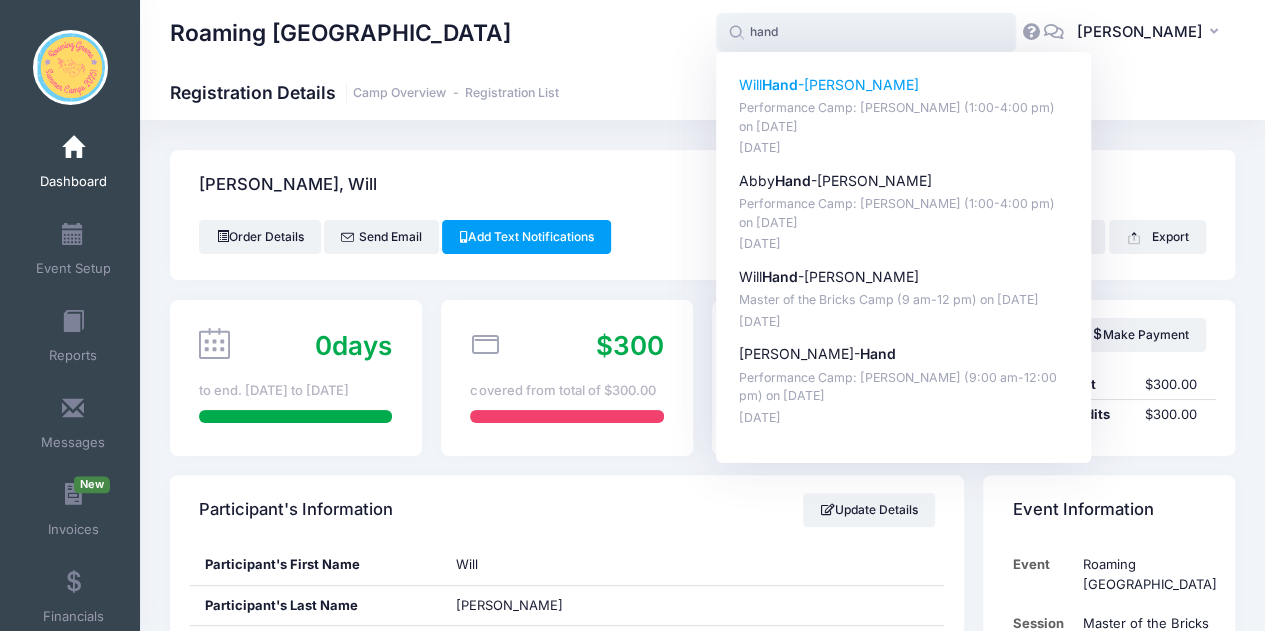 click on "Will  Hand -Bender" at bounding box center (904, 85) 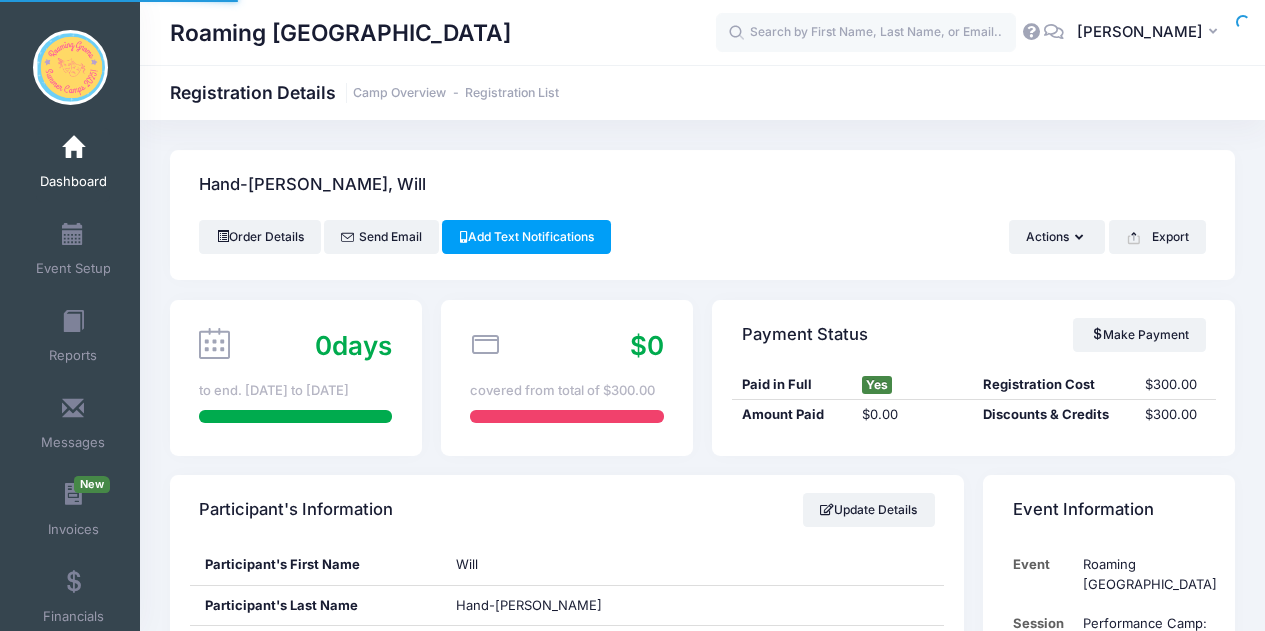 scroll, scrollTop: 0, scrollLeft: 0, axis: both 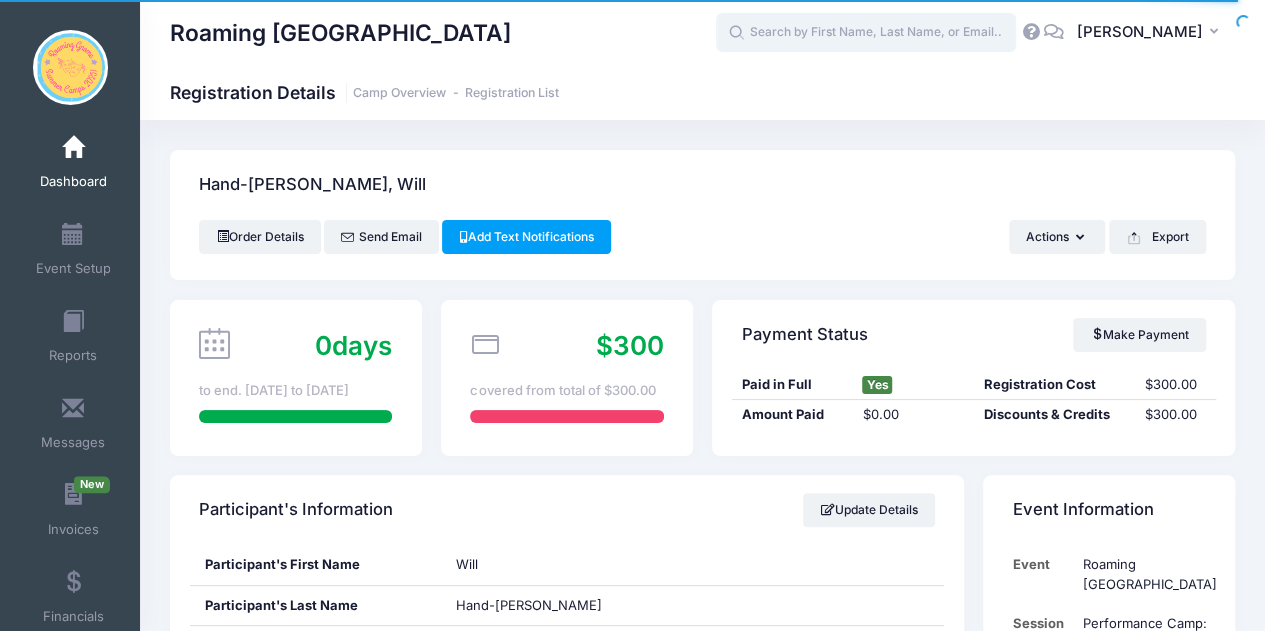 click at bounding box center (866, 33) 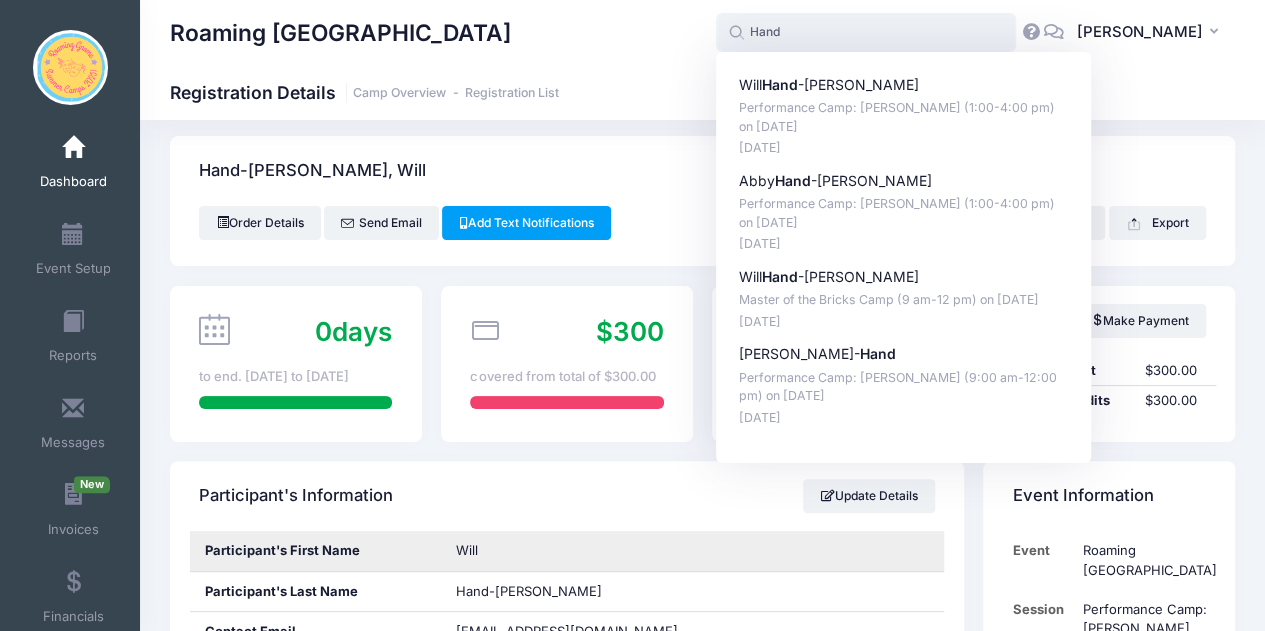 scroll, scrollTop: 0, scrollLeft: 0, axis: both 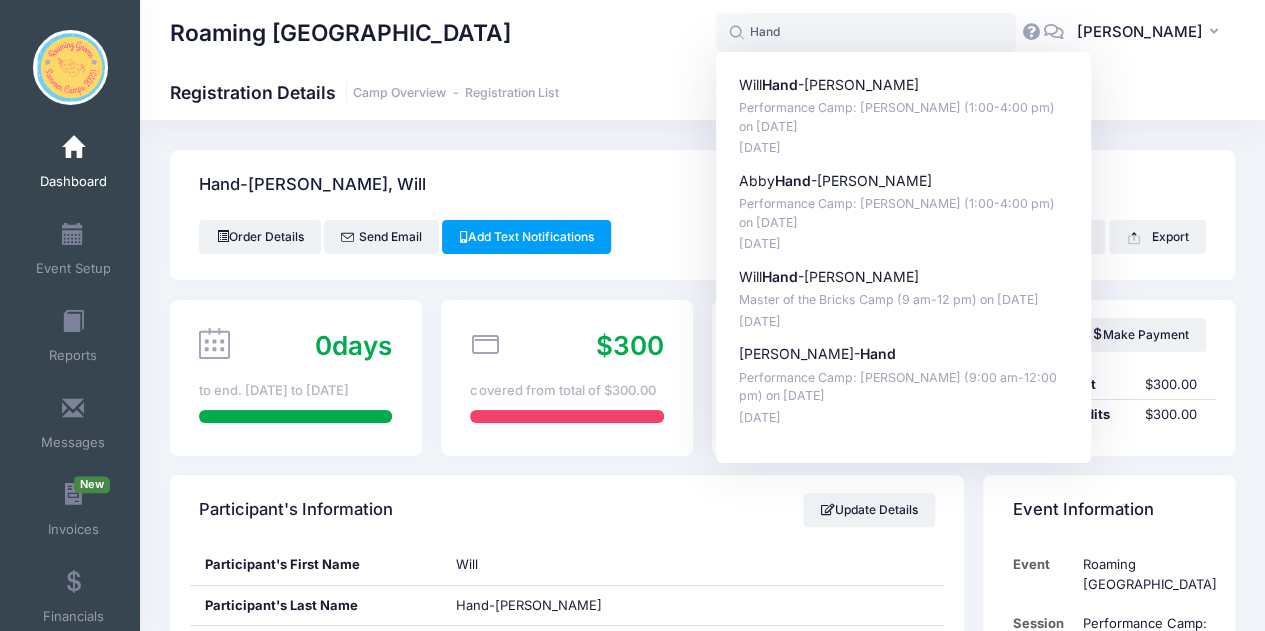 click on "Hand-Bender, Will
Order Details
Send Email
Actions" at bounding box center [702, 215] 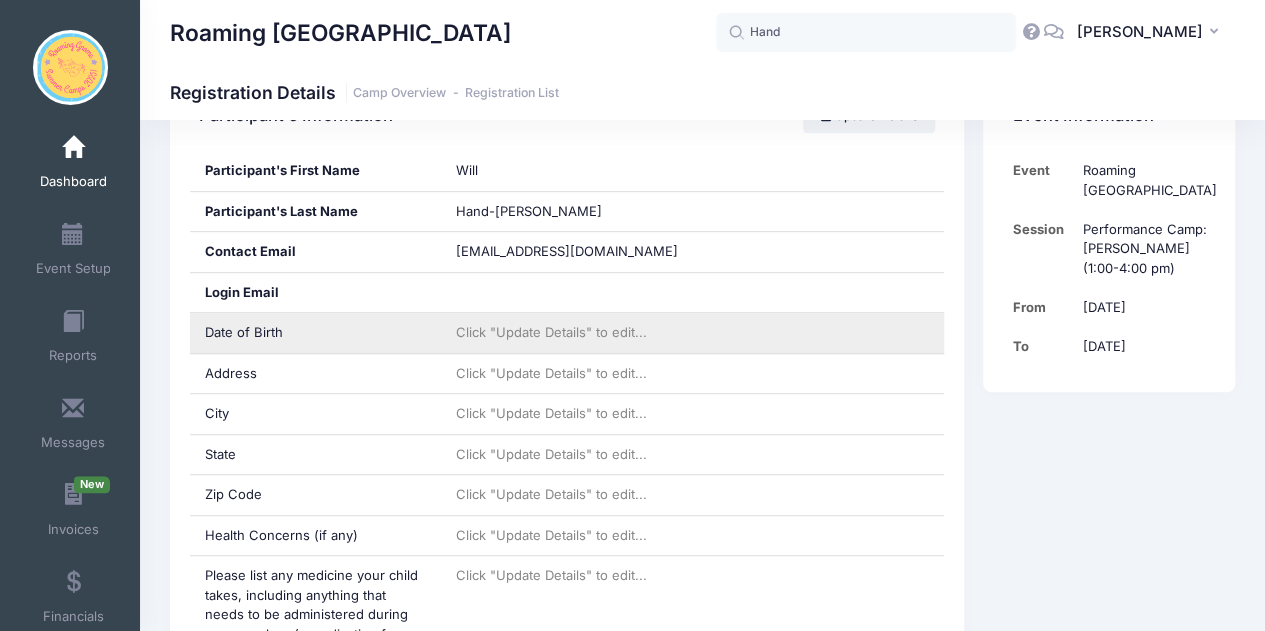 scroll, scrollTop: 0, scrollLeft: 0, axis: both 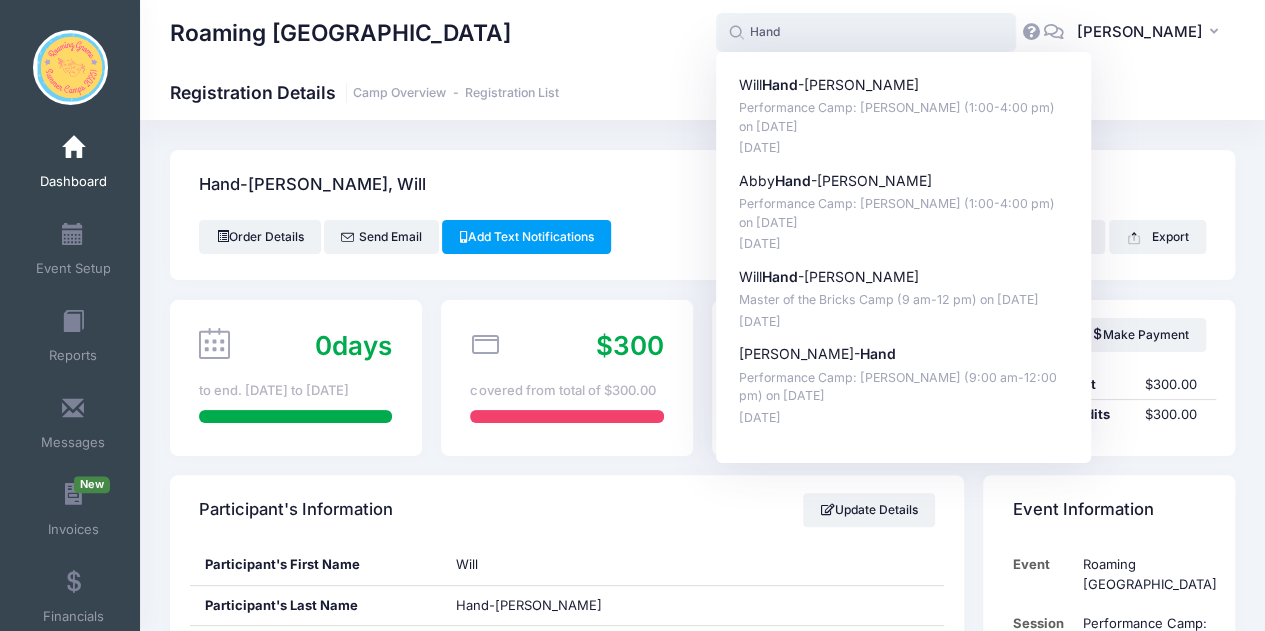 drag, startPoint x: 801, startPoint y: 21, endPoint x: 591, endPoint y: 42, distance: 211.0474 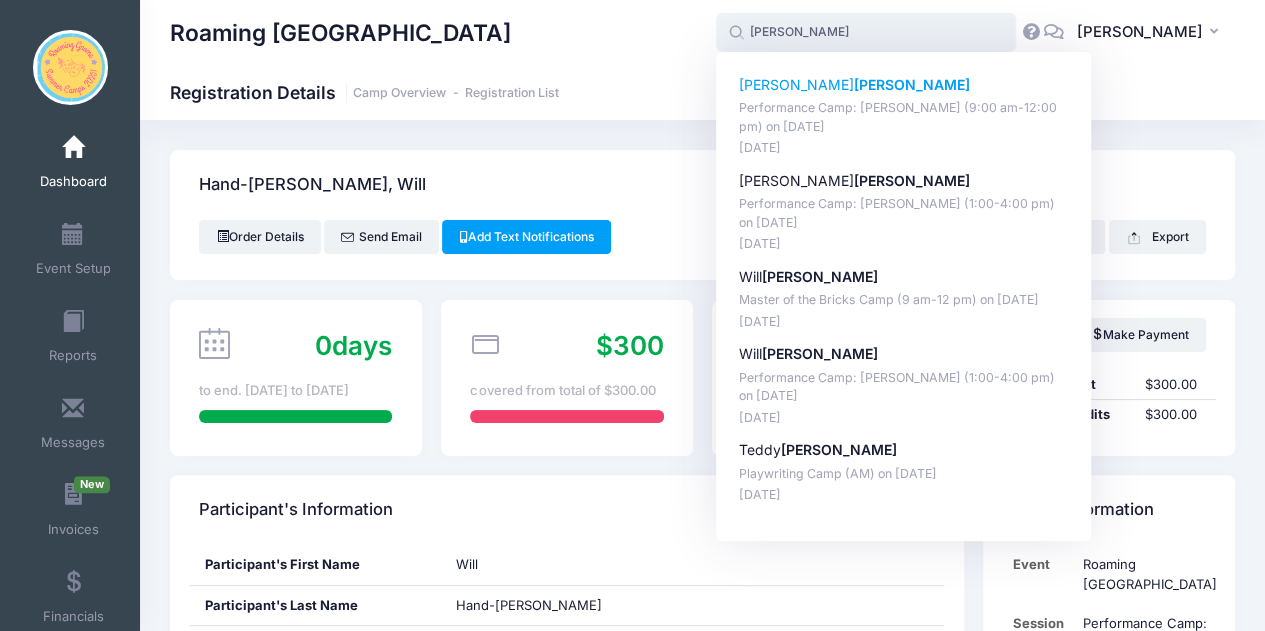 click on "Performance Camp: Taylor Swift (9:00 am-12:00 pm) on Jul-14, 2025" at bounding box center (904, 117) 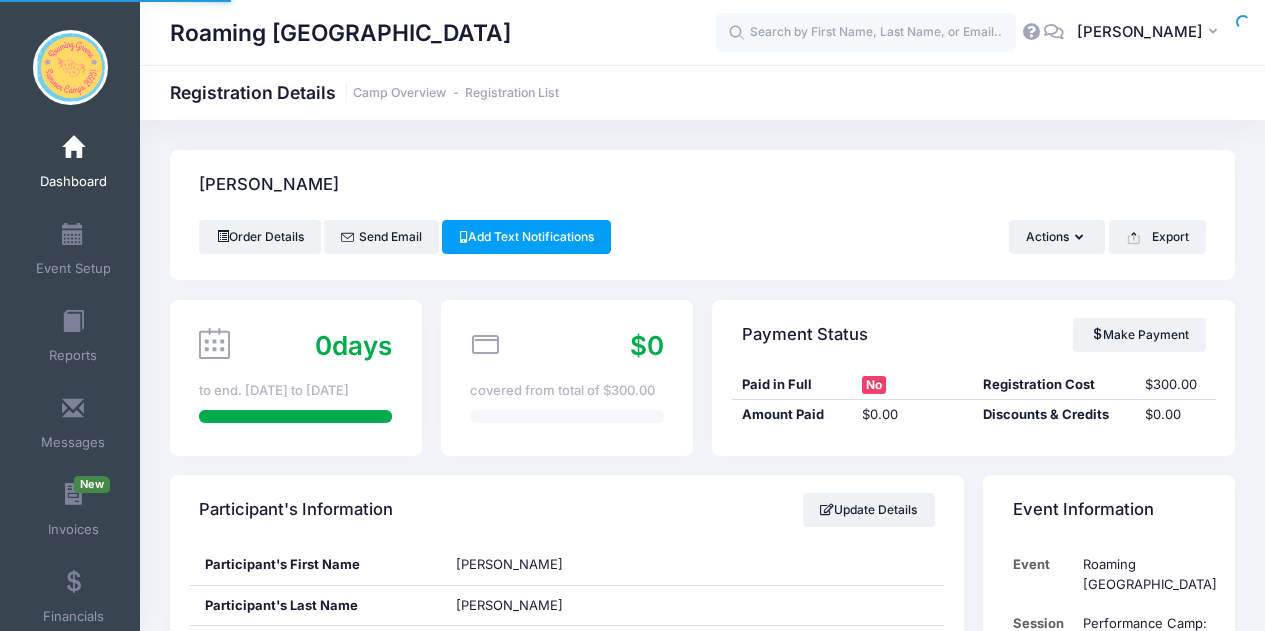 scroll, scrollTop: 0, scrollLeft: 0, axis: both 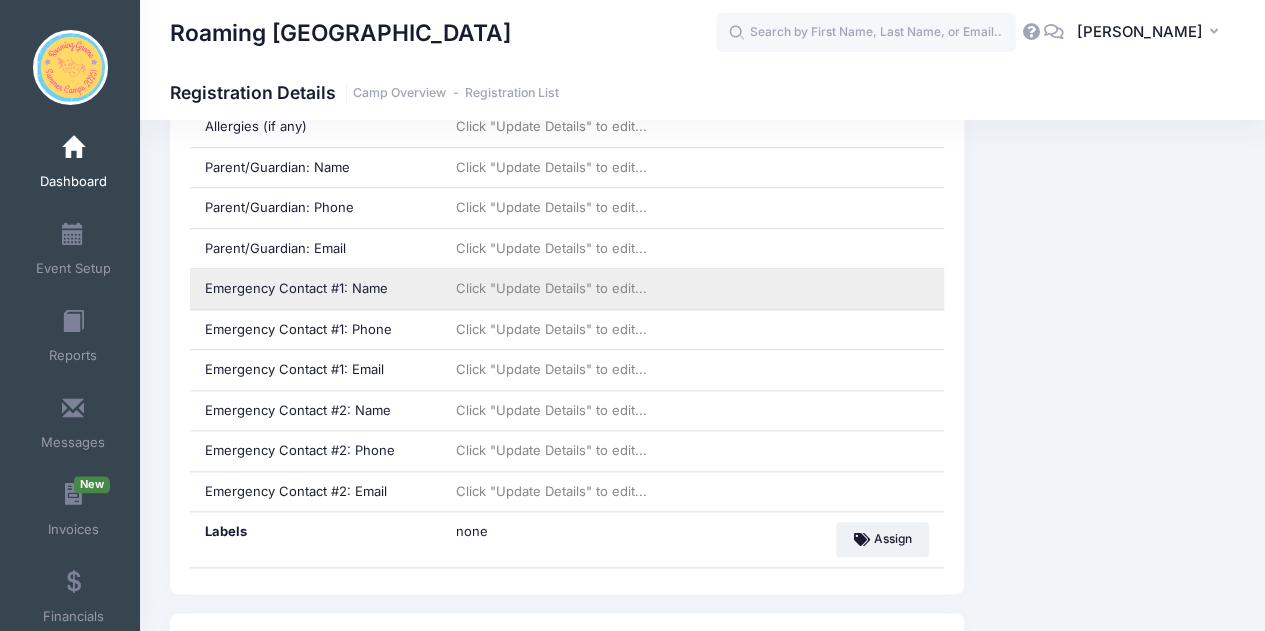 click on "Click "Update Details" to edit..." at bounding box center [551, 288] 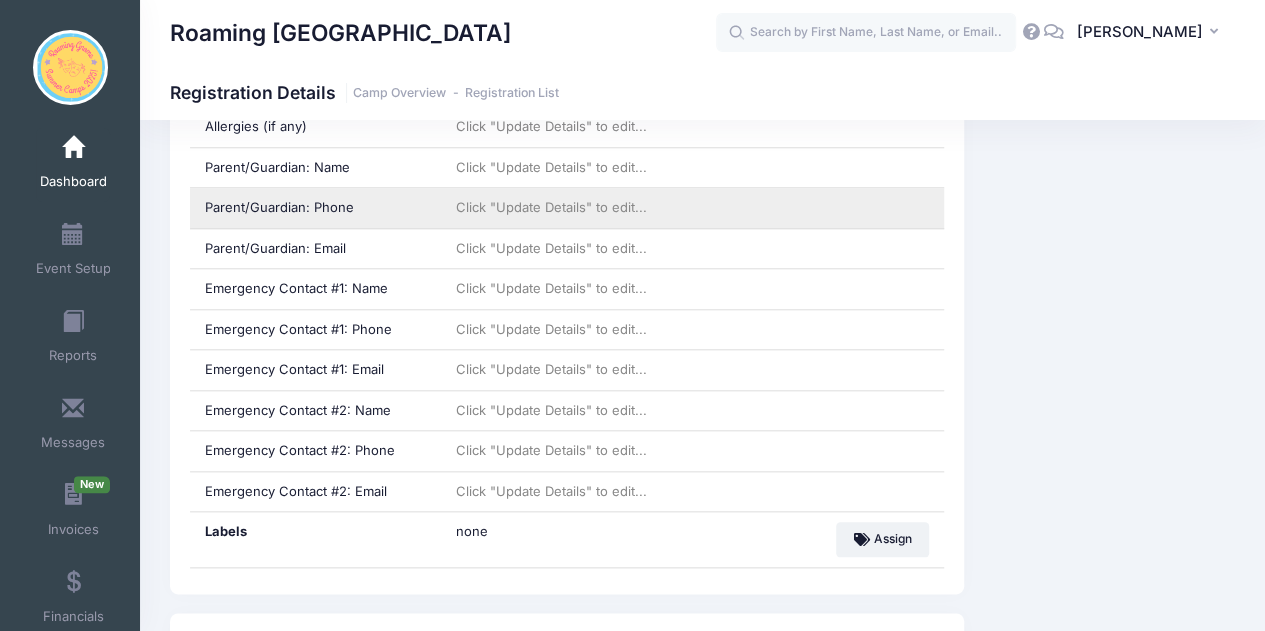 click on "Click "Update Details" to edit..." at bounding box center [692, 208] 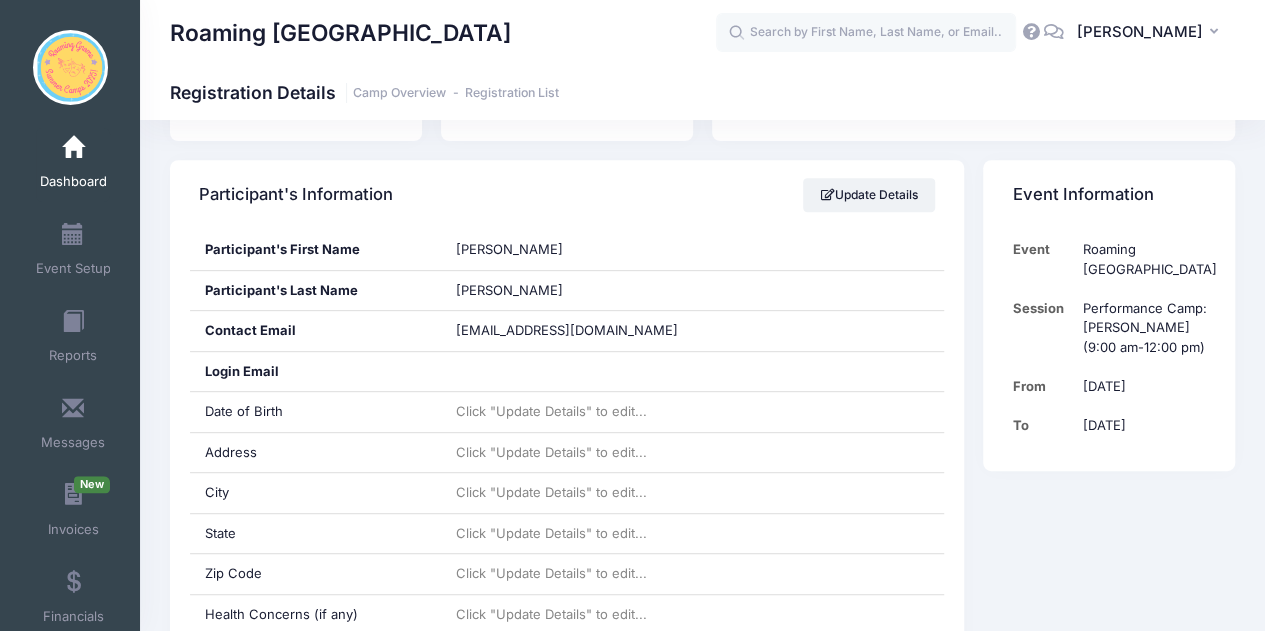scroll, scrollTop: 311, scrollLeft: 0, axis: vertical 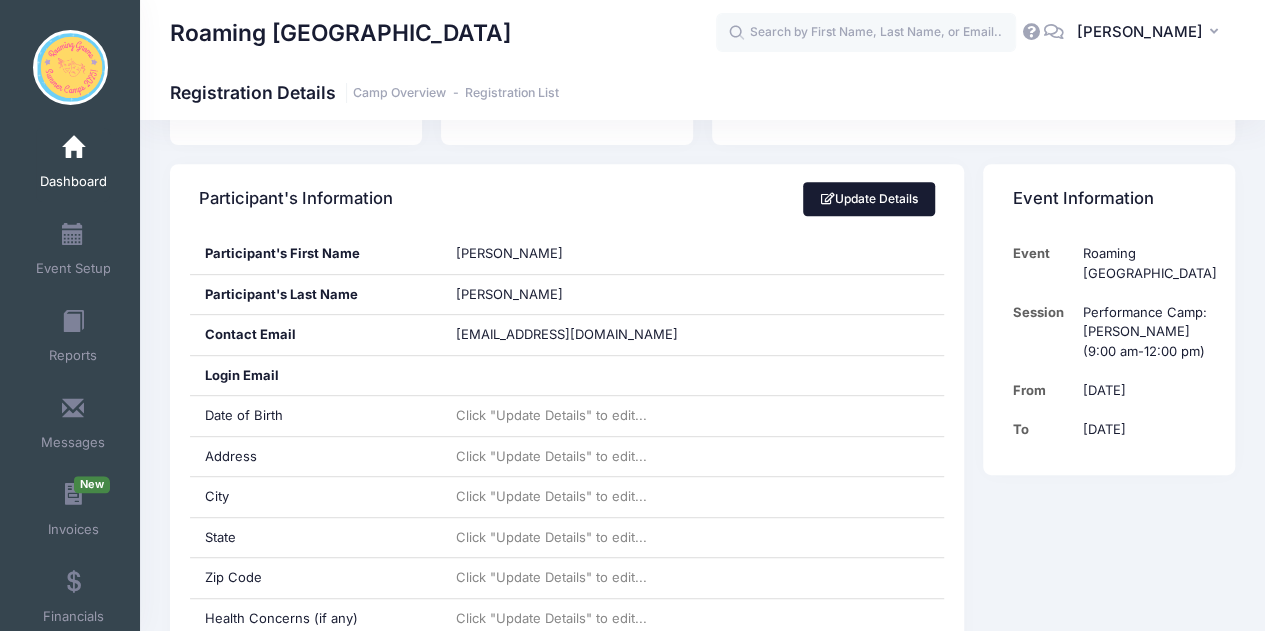 click on "Update Details" at bounding box center (869, 199) 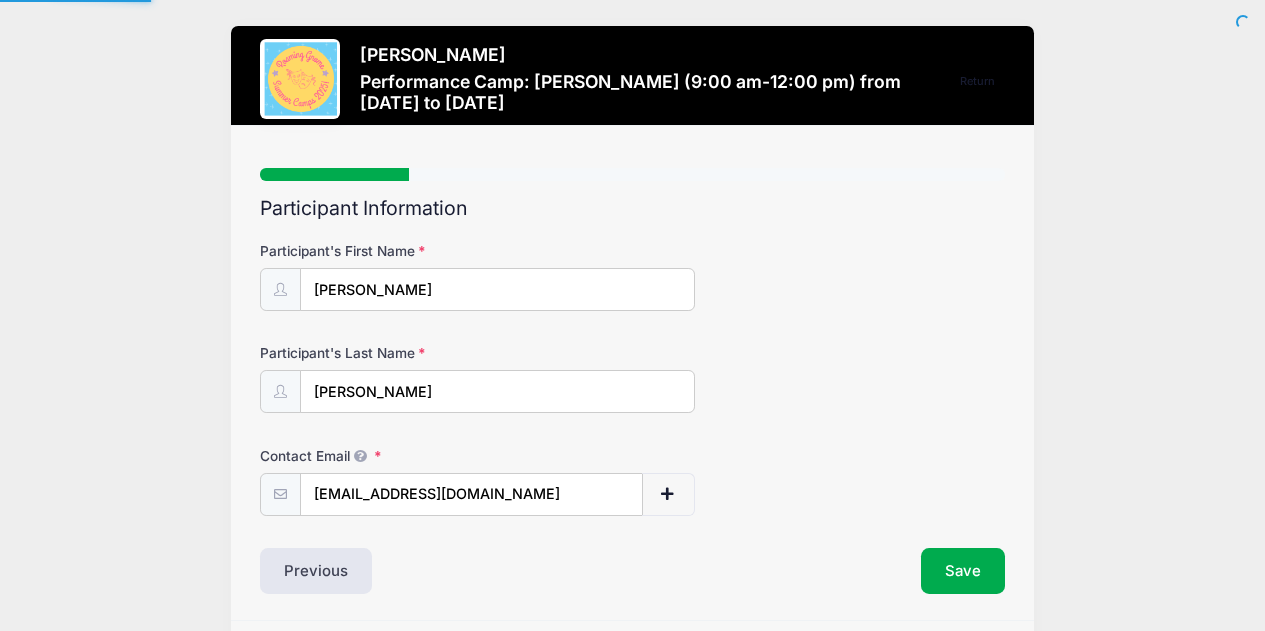 scroll, scrollTop: 0, scrollLeft: 0, axis: both 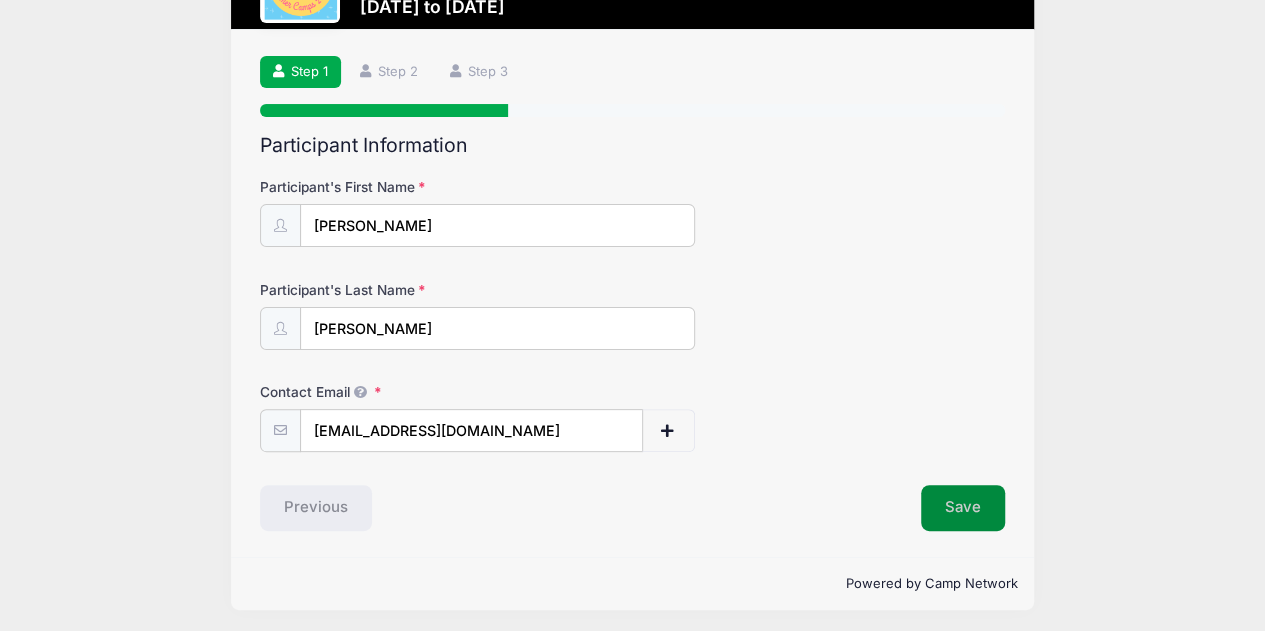 click on "Save" at bounding box center [963, 508] 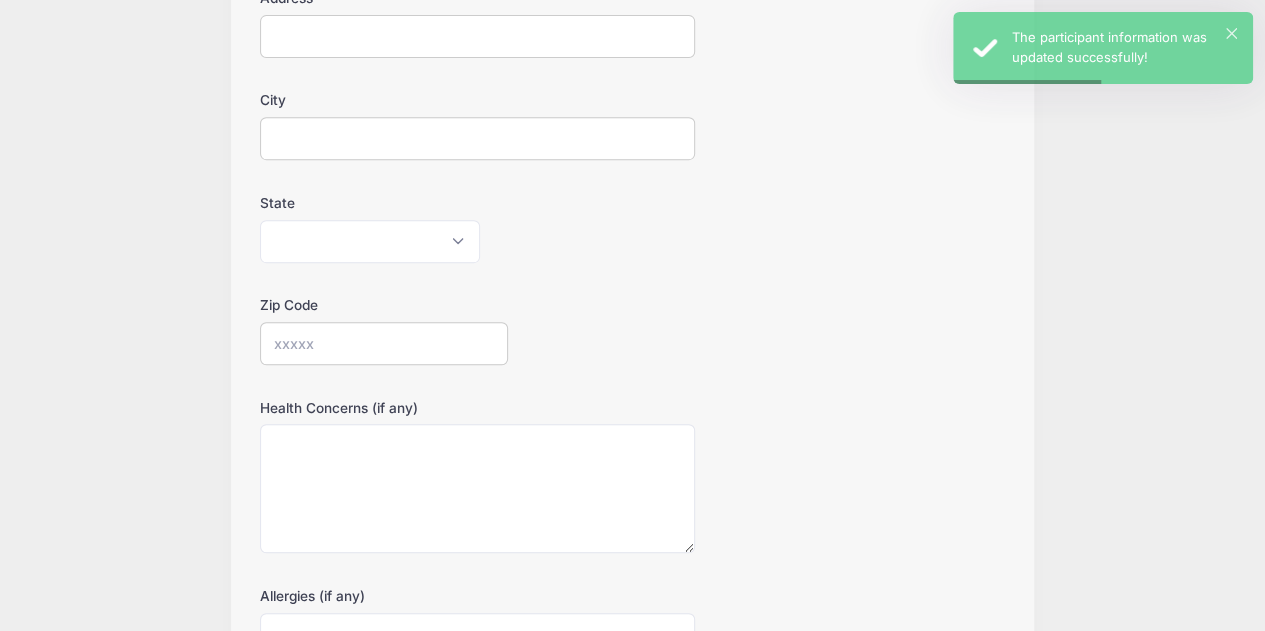 scroll, scrollTop: 676, scrollLeft: 0, axis: vertical 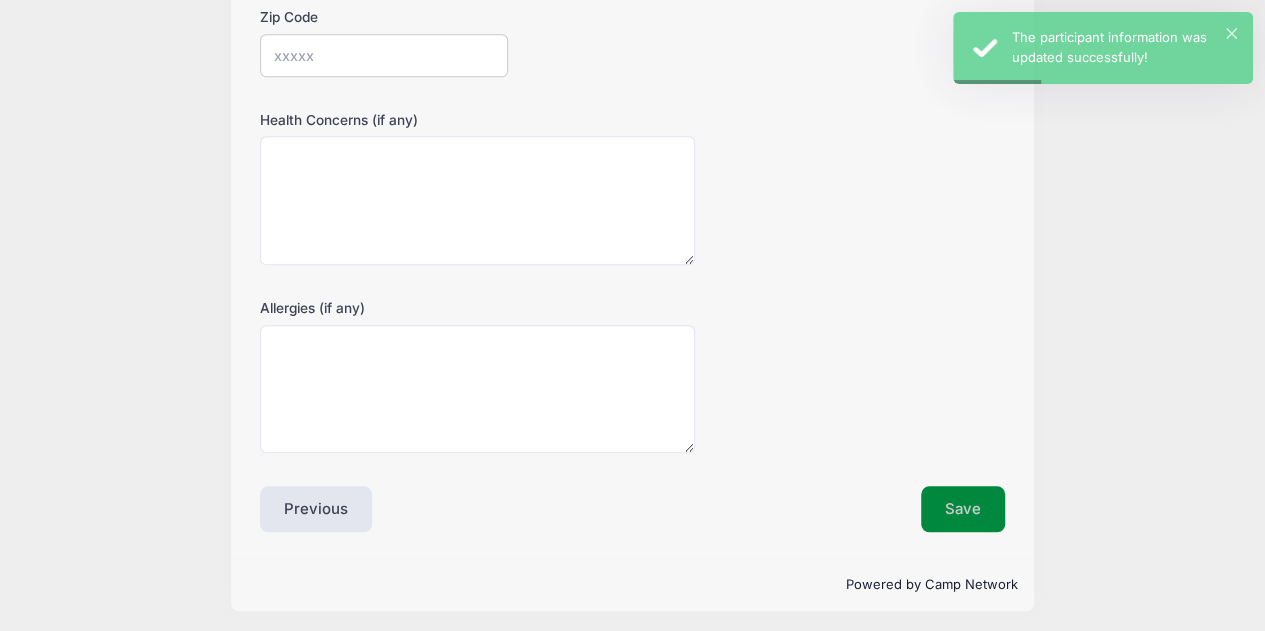 click on "Save" at bounding box center [963, 509] 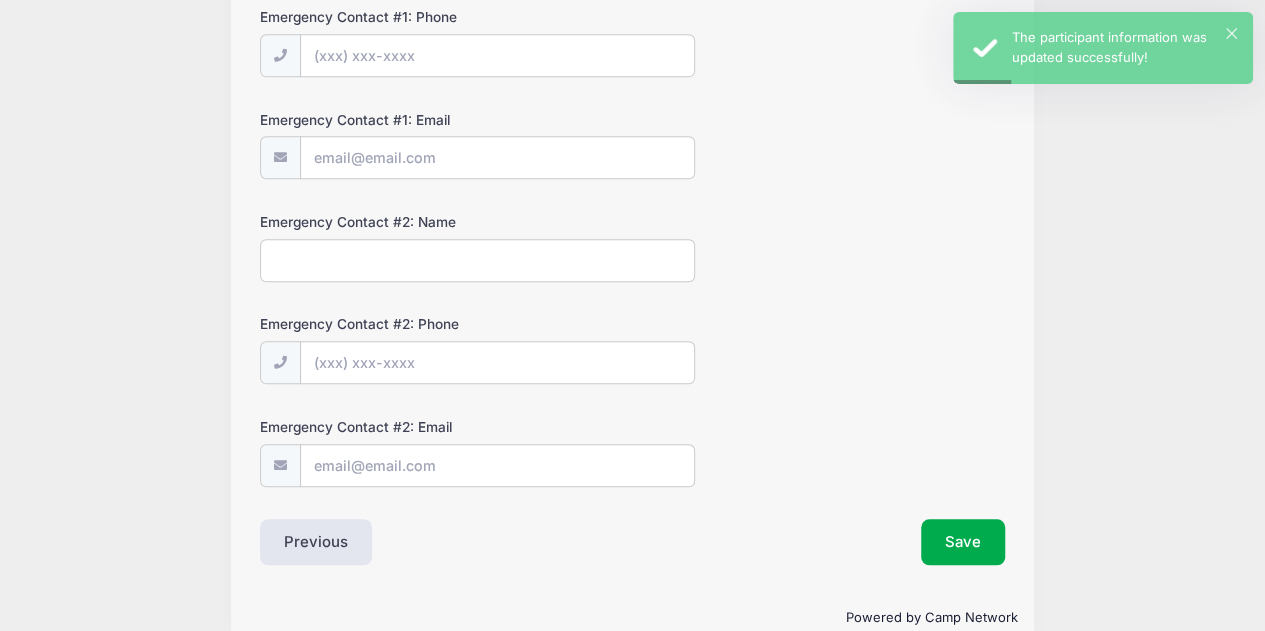 scroll, scrollTop: 304, scrollLeft: 0, axis: vertical 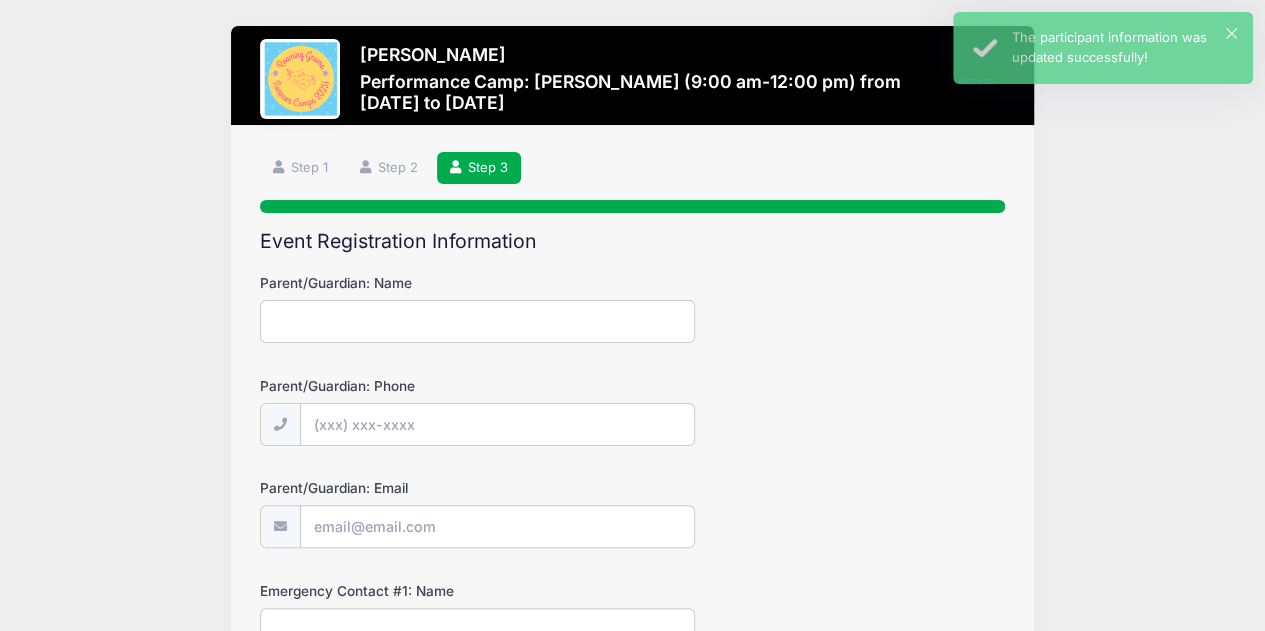 click on "Parent/Guardian: Phone" at bounding box center (497, 424) 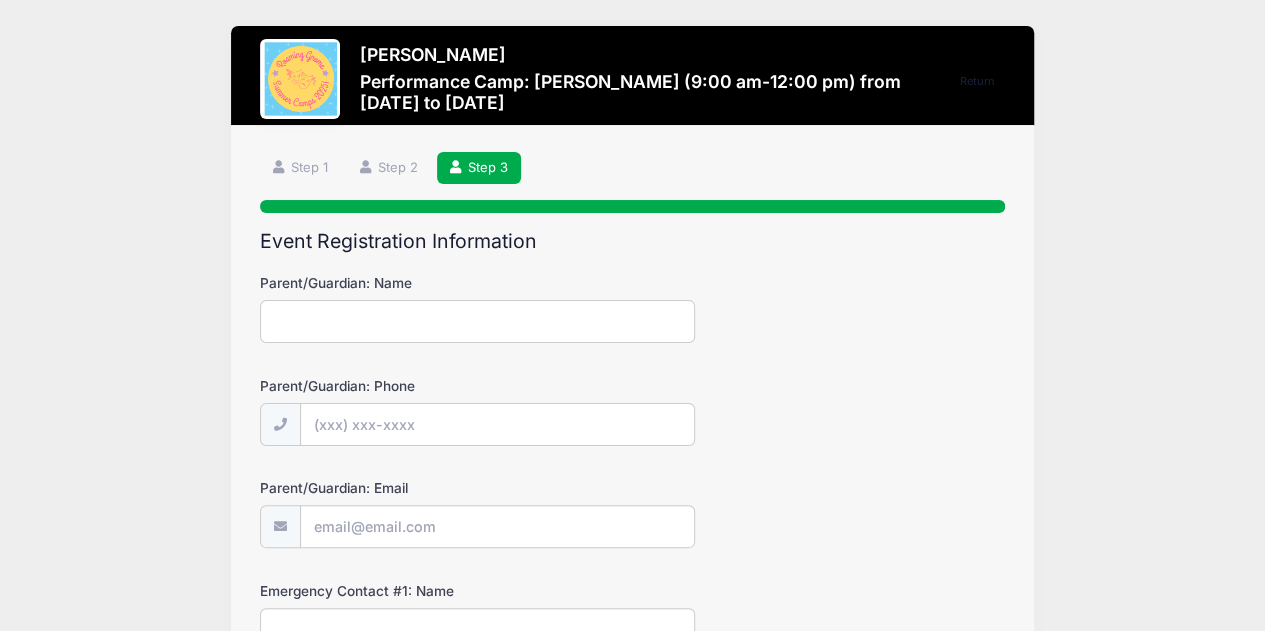 paste on "[PHONE_NUMBER]" 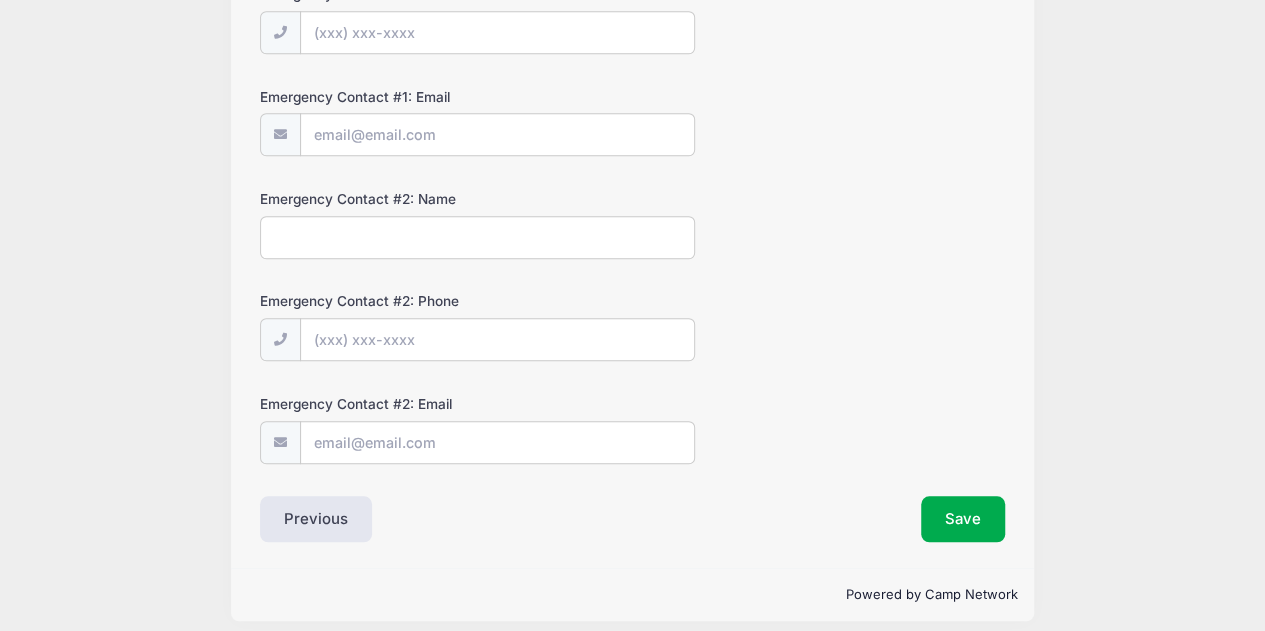 scroll, scrollTop: 708, scrollLeft: 0, axis: vertical 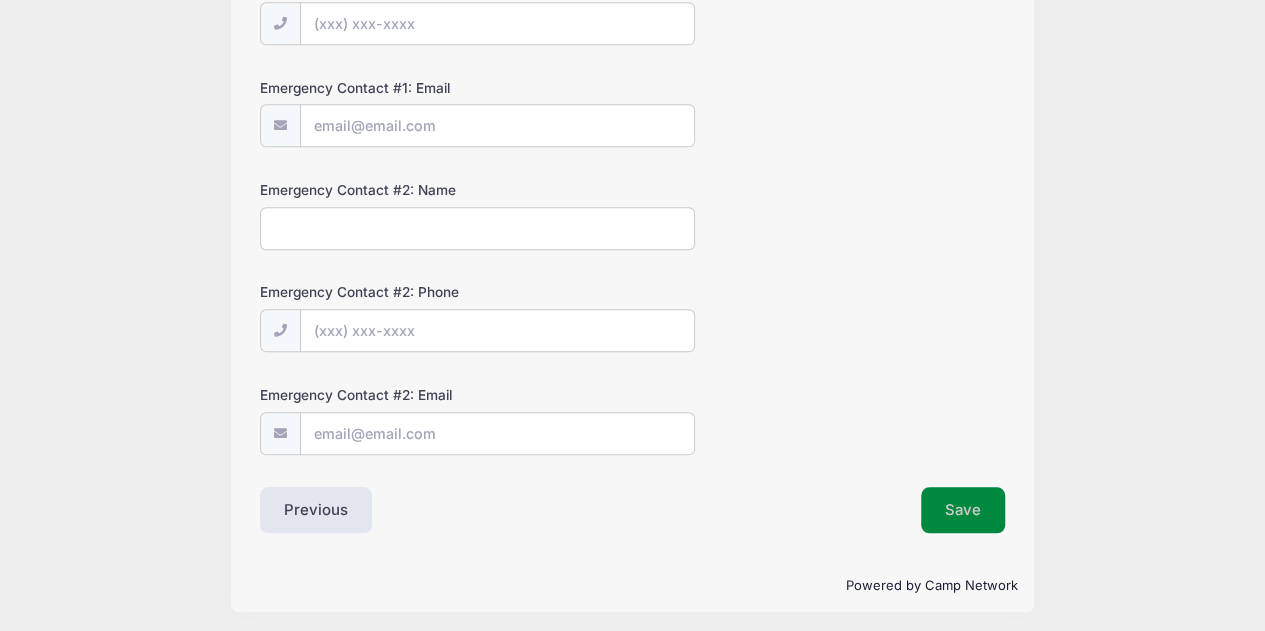 type on "[PHONE_NUMBER]" 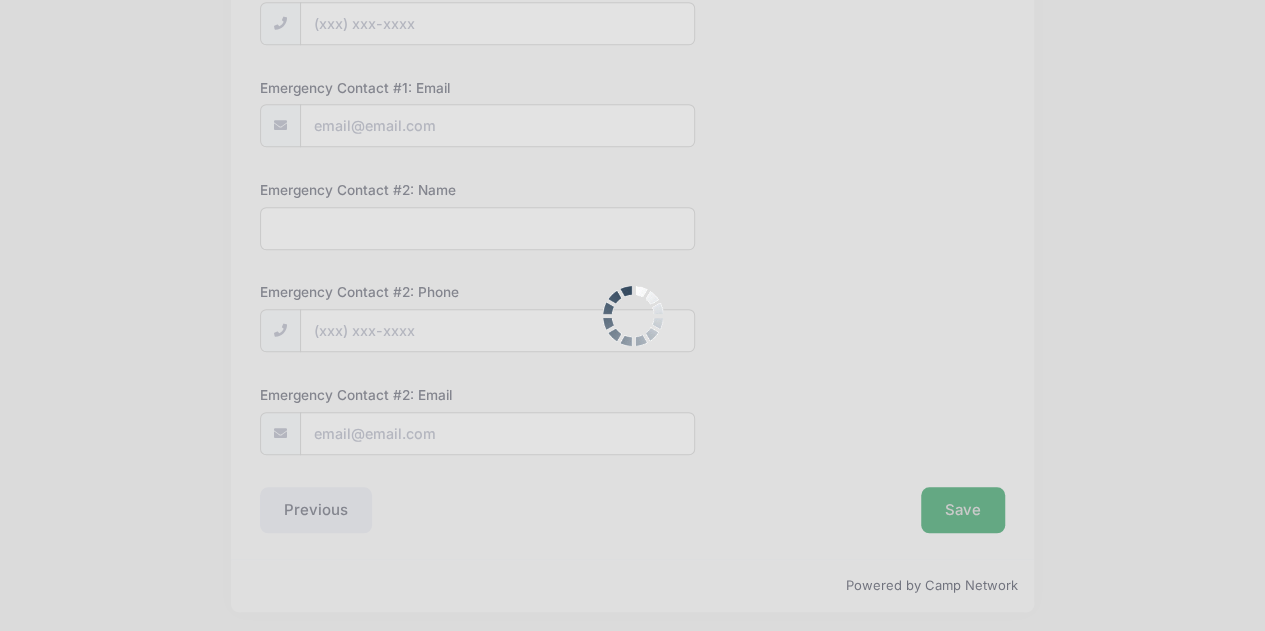 scroll, scrollTop: 0, scrollLeft: 0, axis: both 